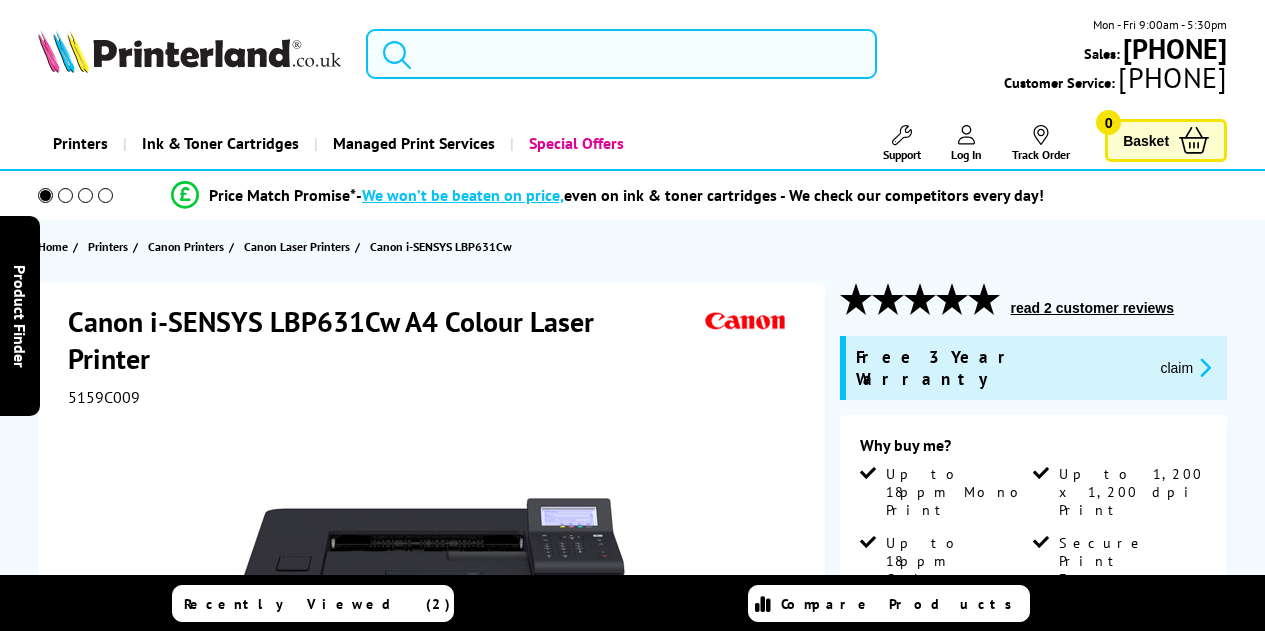 scroll, scrollTop: 0, scrollLeft: 0, axis: both 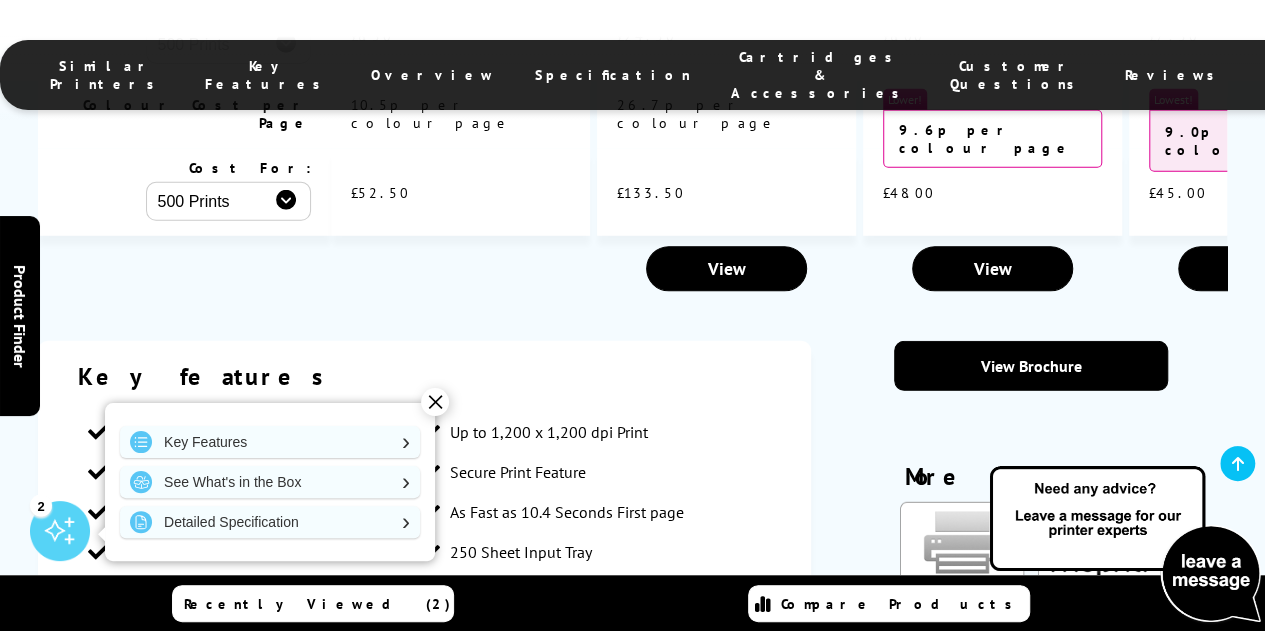 click on "✕" at bounding box center (435, 402) 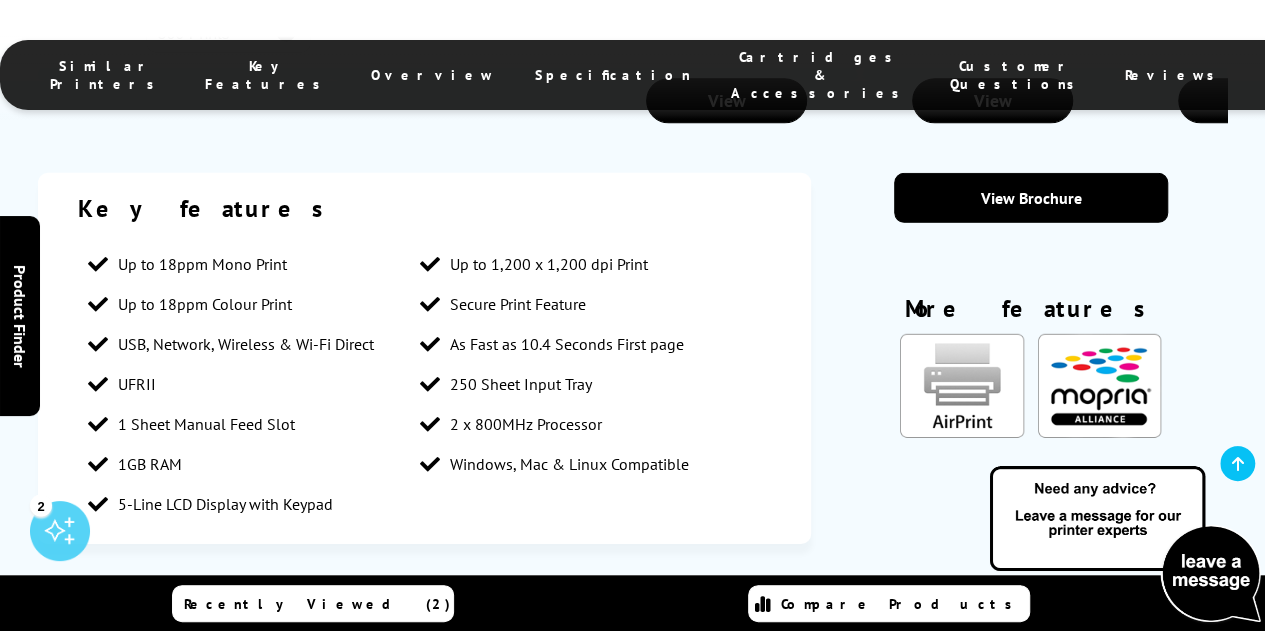 scroll, scrollTop: 2900, scrollLeft: 0, axis: vertical 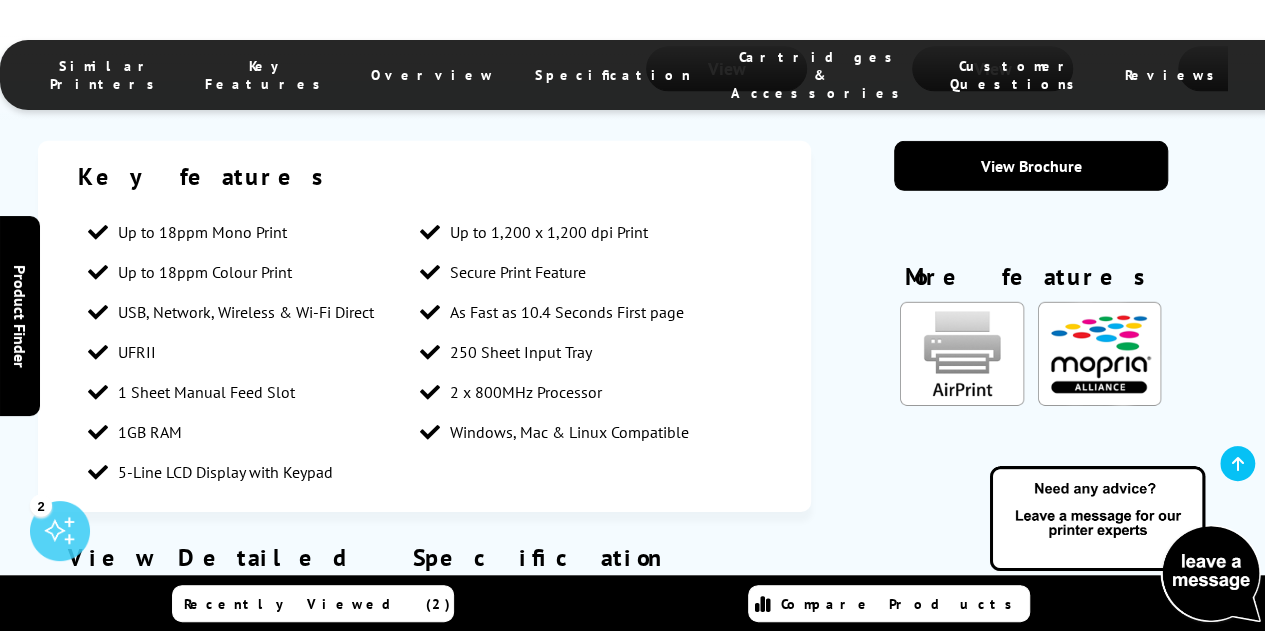 click on "Media Handling" at bounding box center [164, 613] 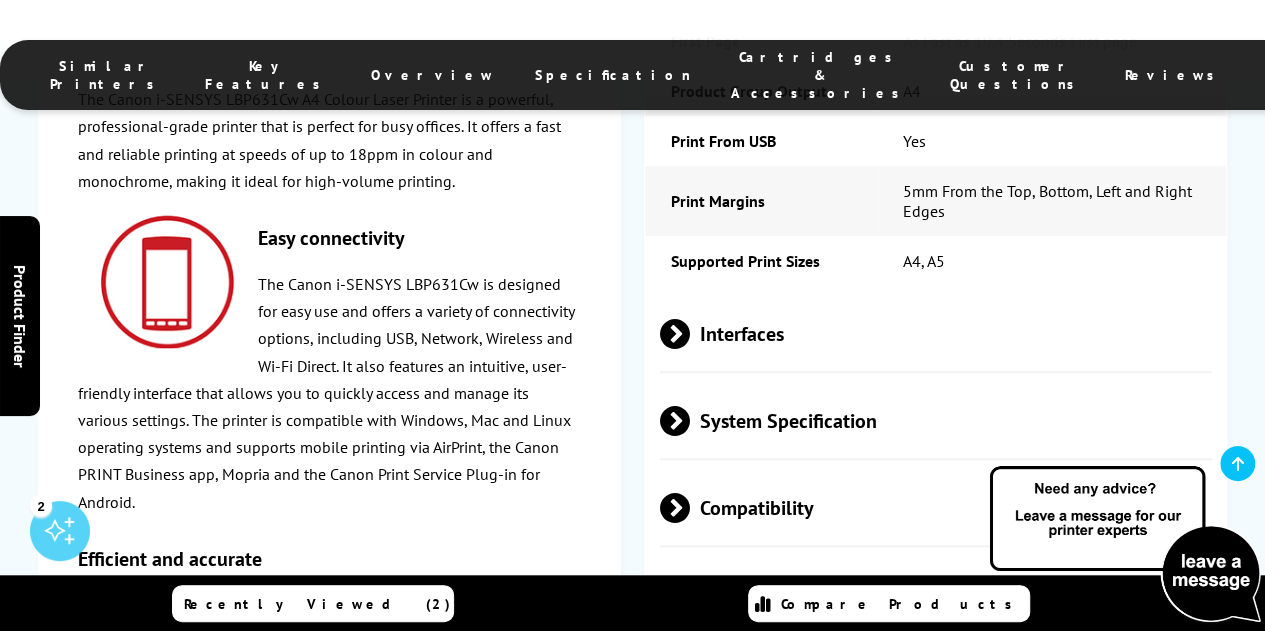scroll, scrollTop: 4463, scrollLeft: 0, axis: vertical 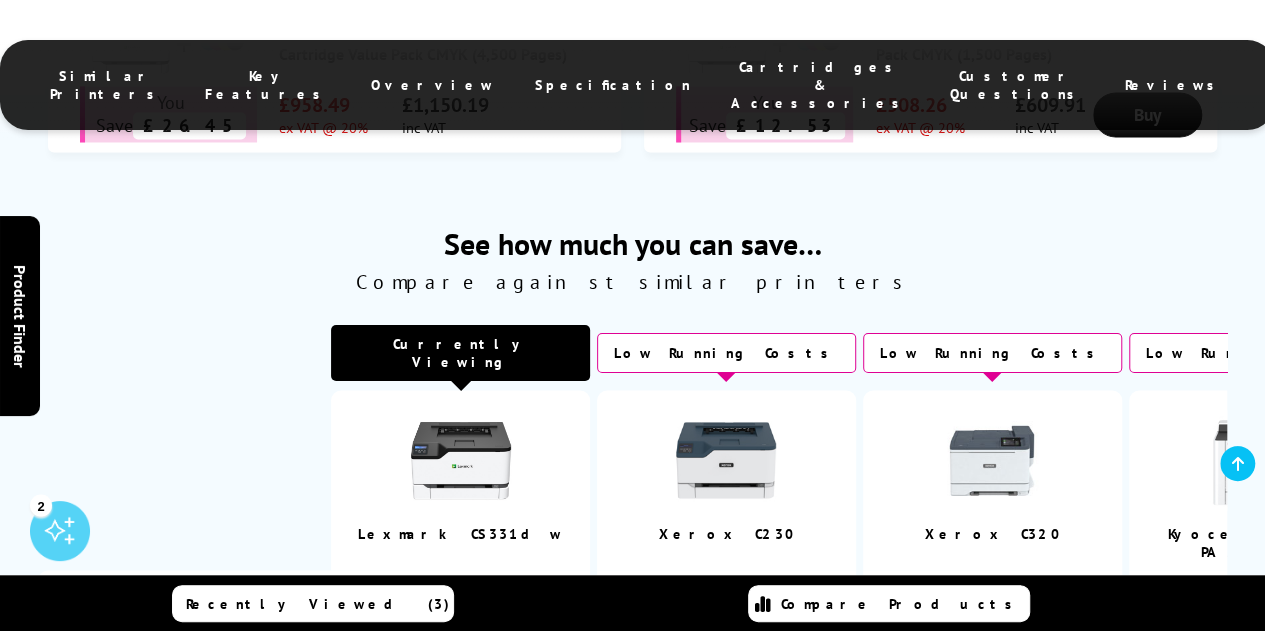 click on "Lexmark CS331dw" at bounding box center [461, 533] 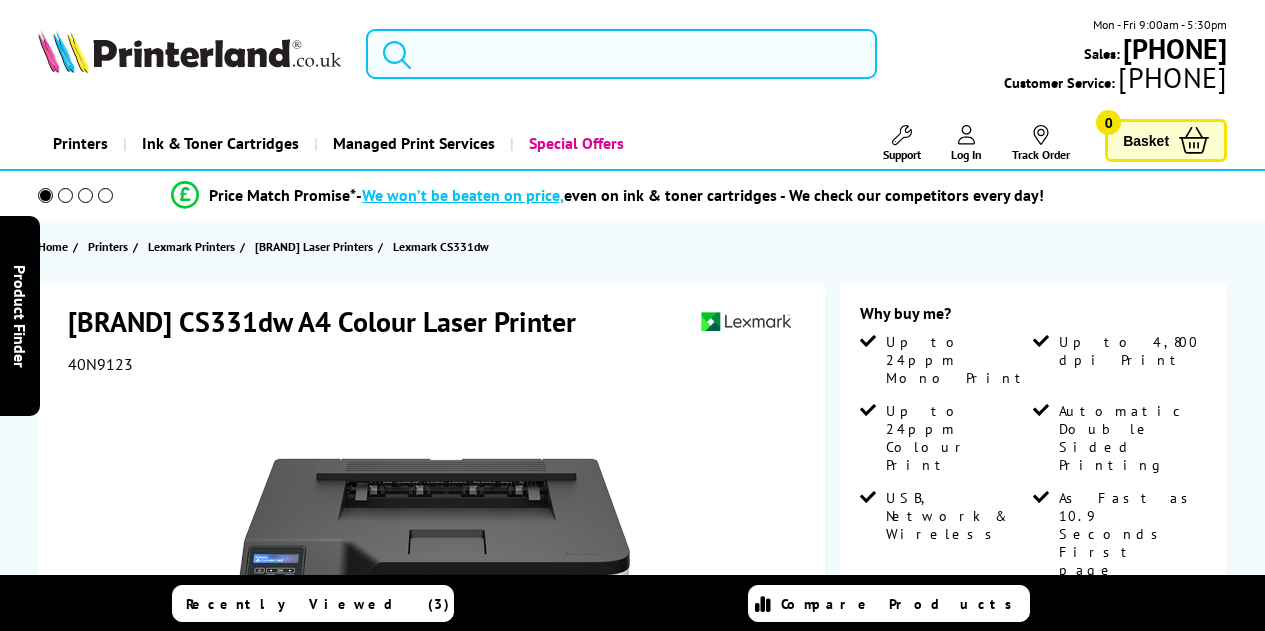 scroll, scrollTop: 0, scrollLeft: 0, axis: both 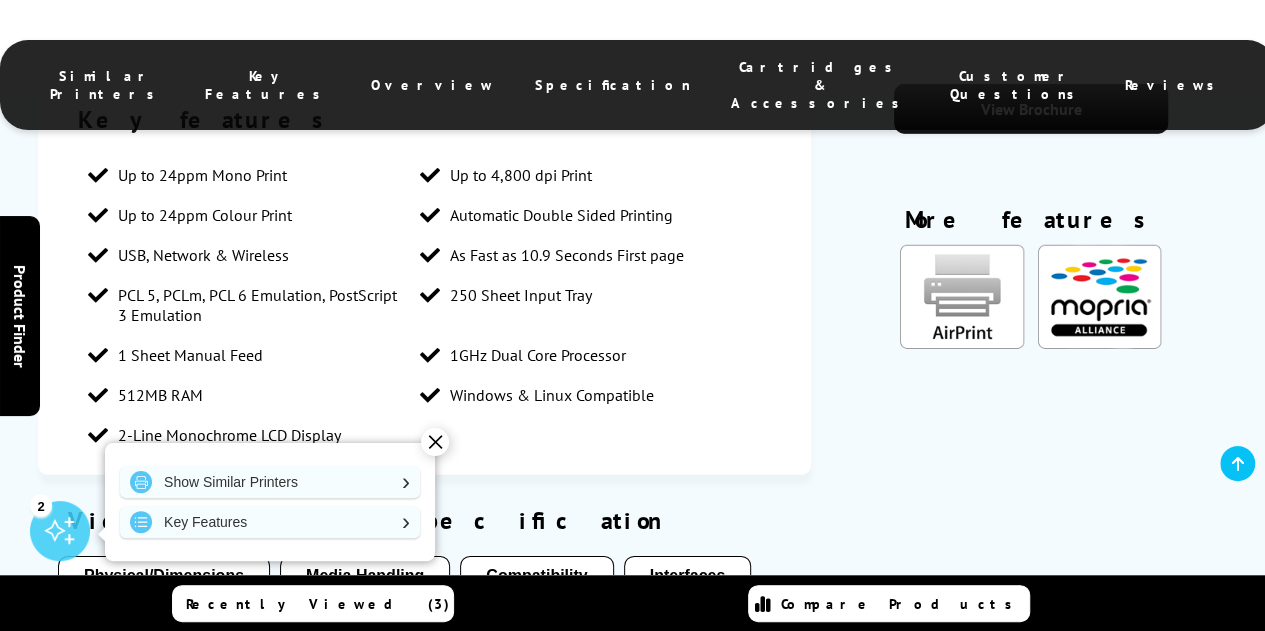 click on "Media Handling" at bounding box center [164, 576] 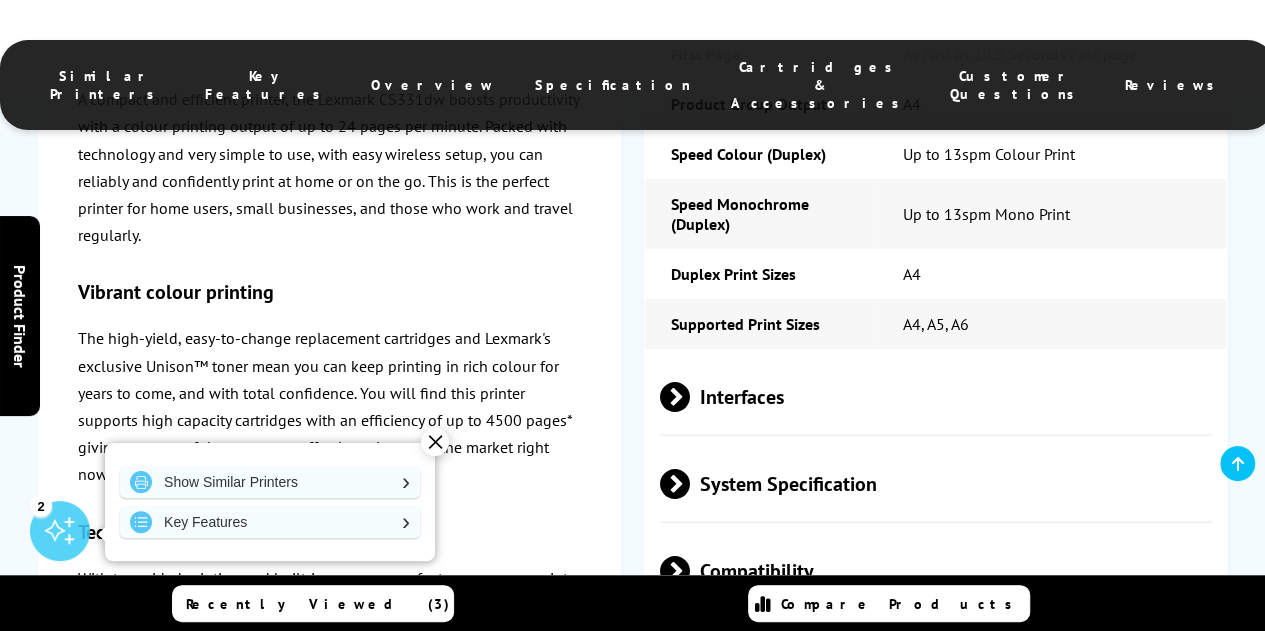 scroll, scrollTop: 4390, scrollLeft: 0, axis: vertical 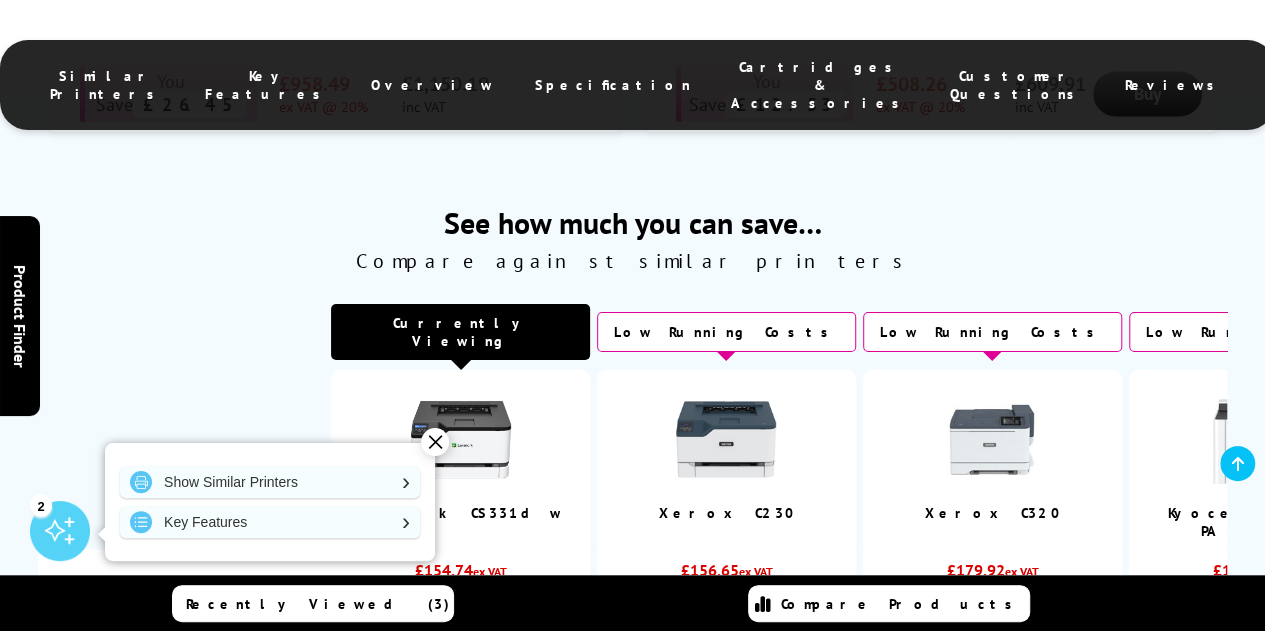 click on "Similar Printers
Key Features
Overview
Specification
Cartridges & Accessories
Customer Questions
Reviews" at bounding box center (632, 85) 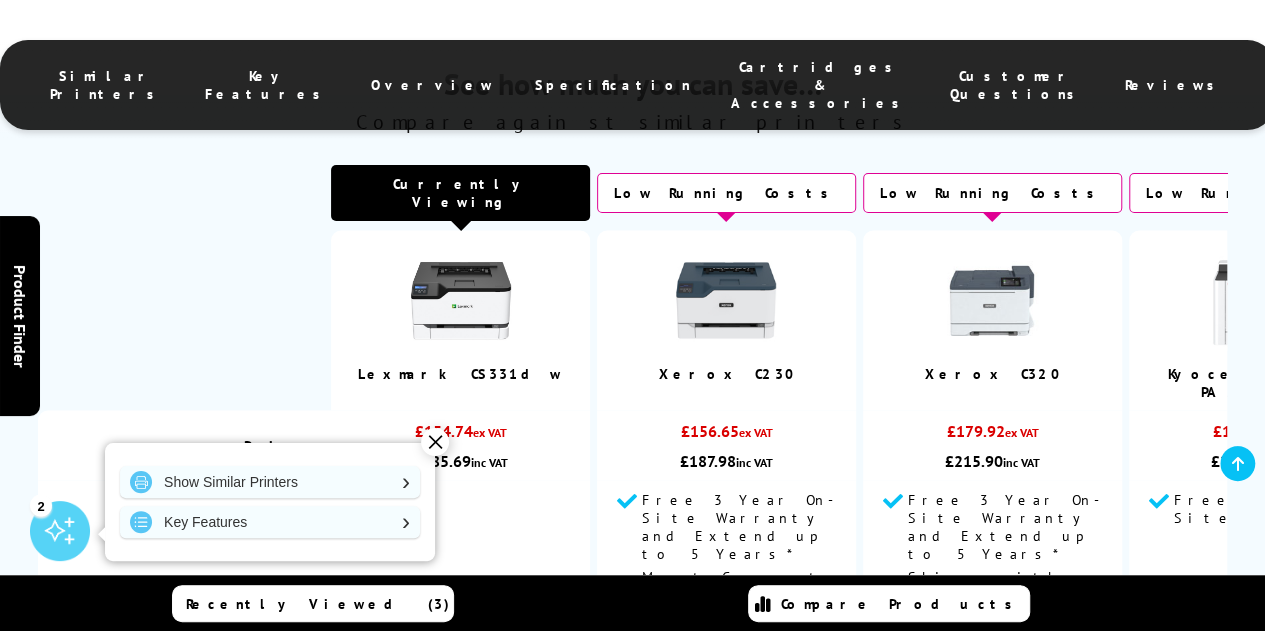 scroll, scrollTop: 1838, scrollLeft: 0, axis: vertical 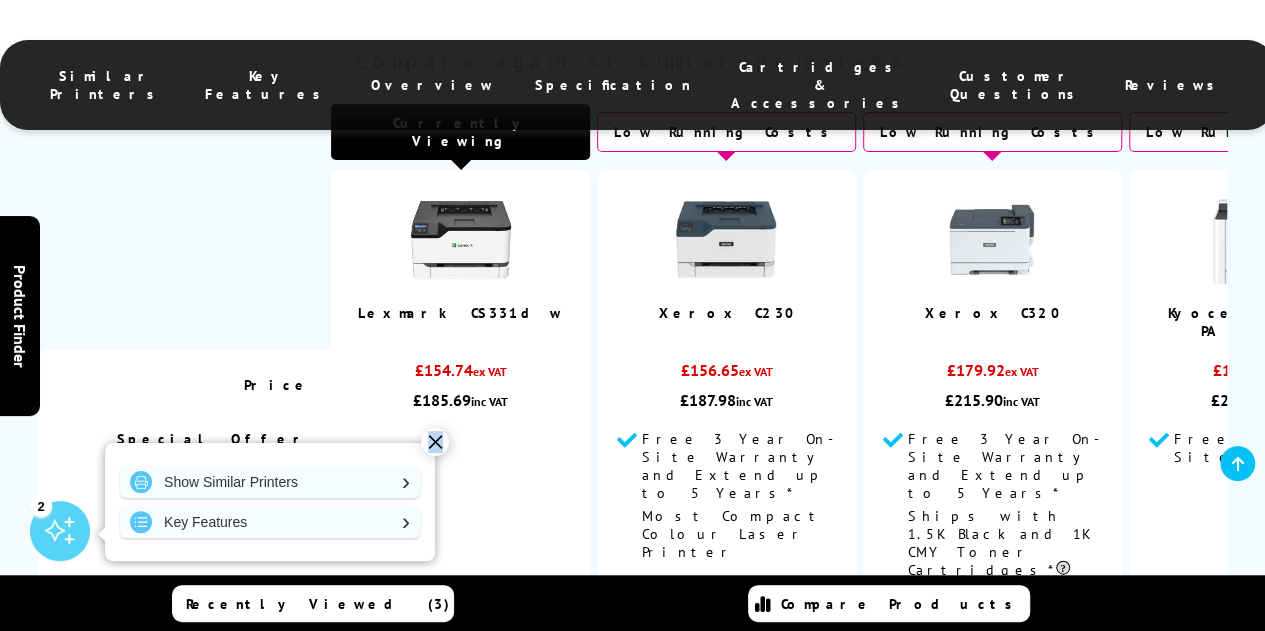 click on "✕" at bounding box center [435, 442] 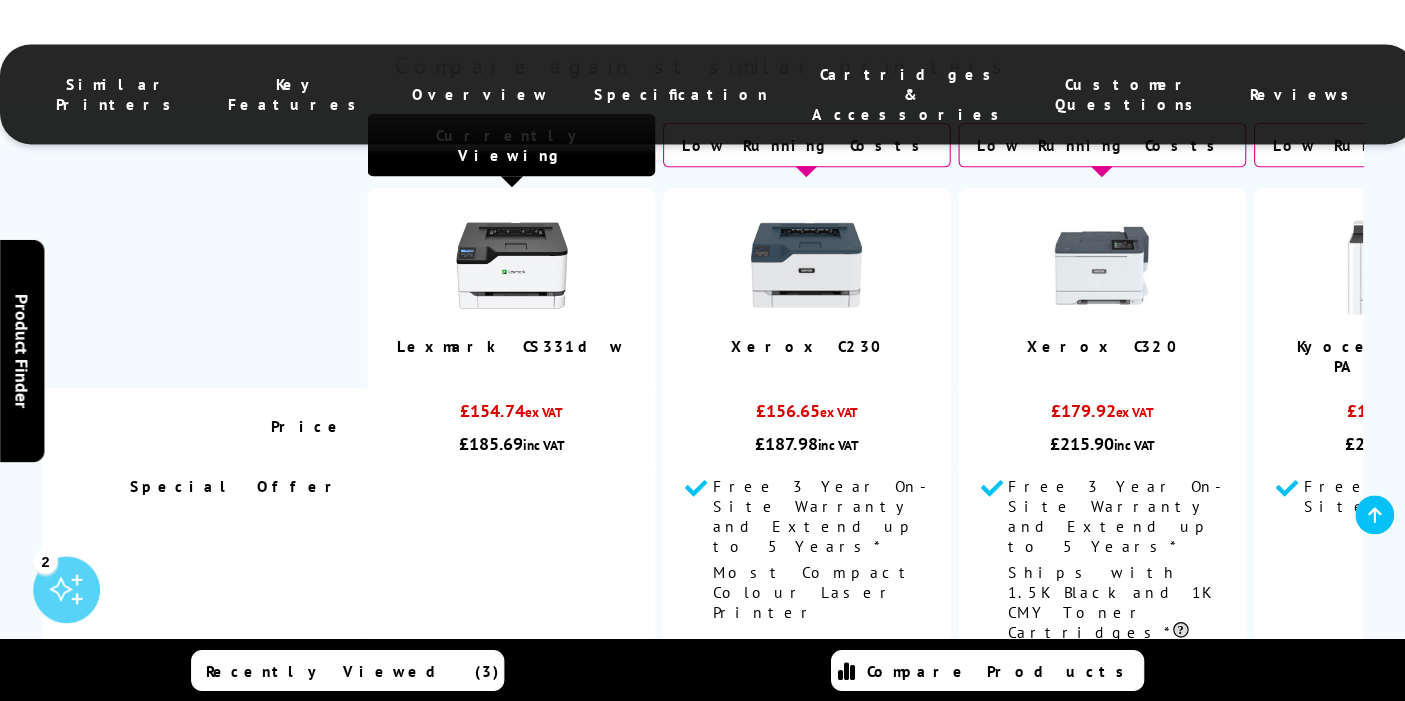 scroll, scrollTop: 1837, scrollLeft: 0, axis: vertical 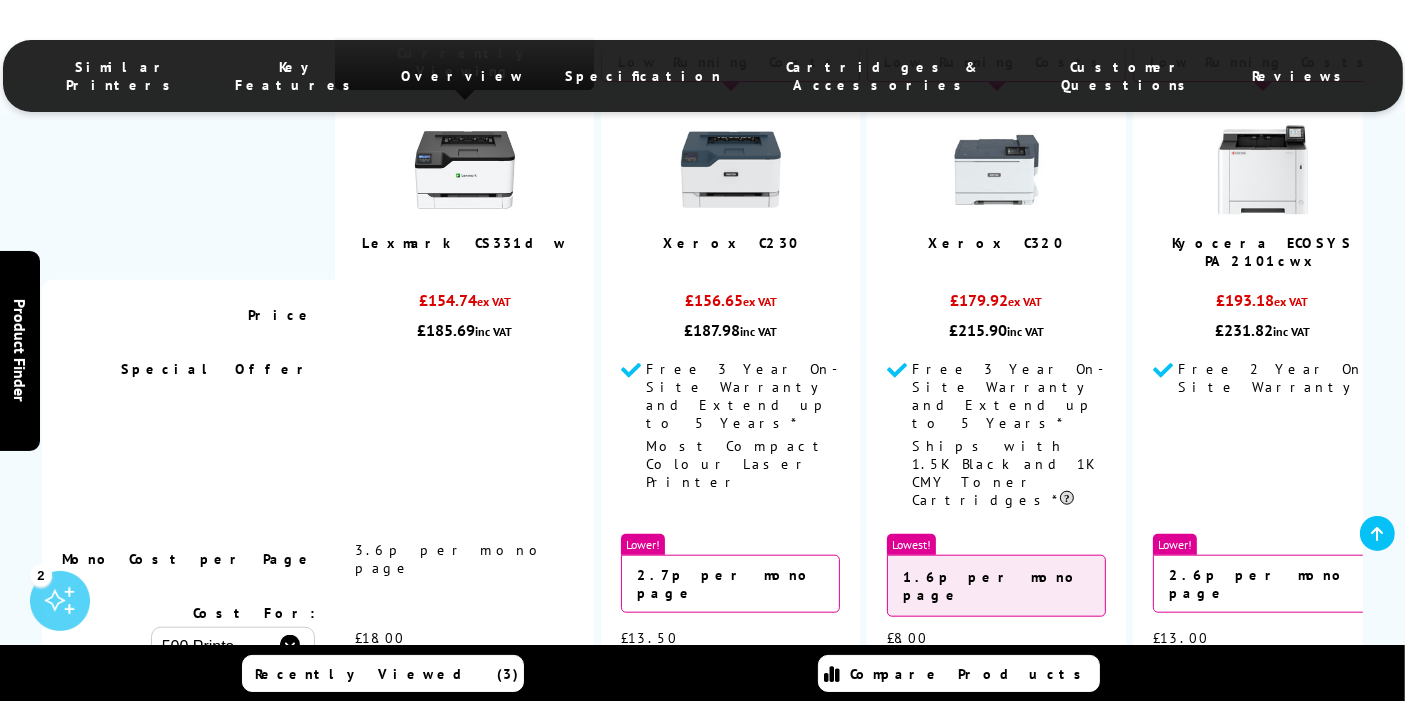 drag, startPoint x: 1262, startPoint y: 1, endPoint x: 142, endPoint y: 165, distance: 1131.9435 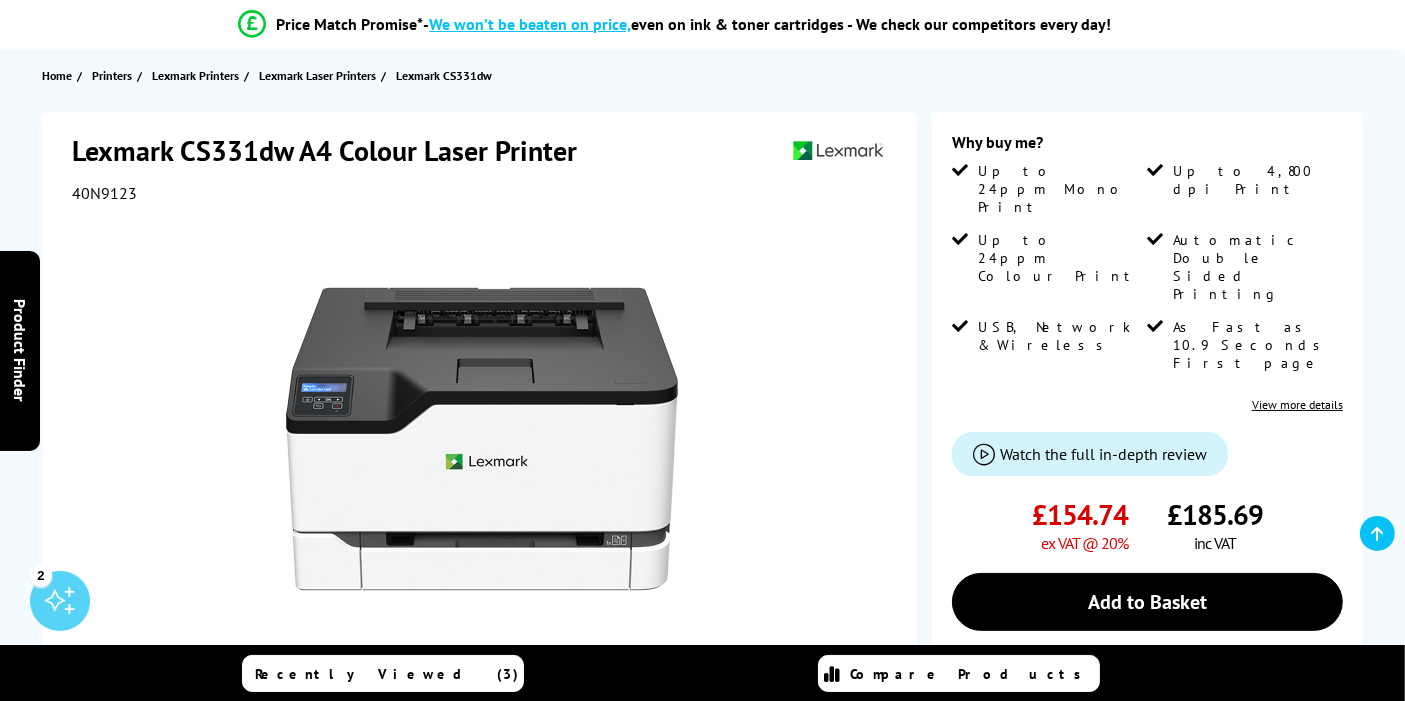 scroll, scrollTop: 0, scrollLeft: 0, axis: both 